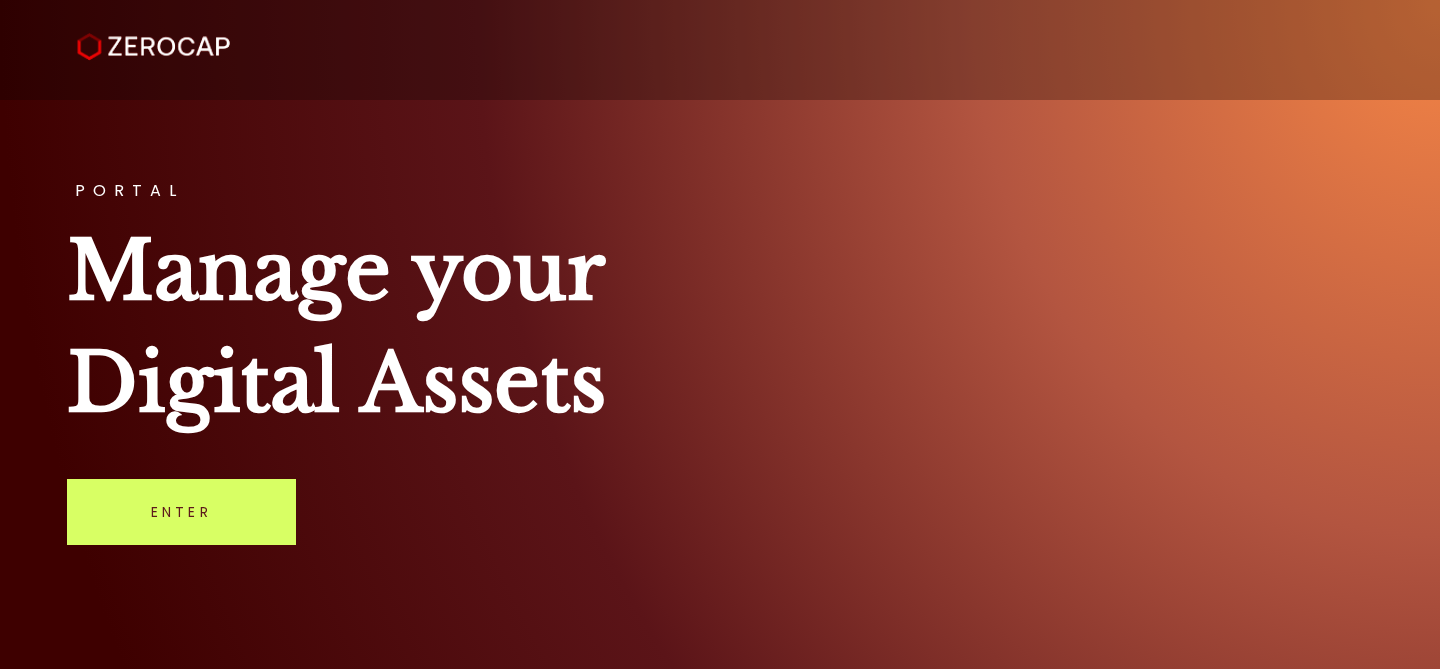scroll, scrollTop: 0, scrollLeft: 0, axis: both 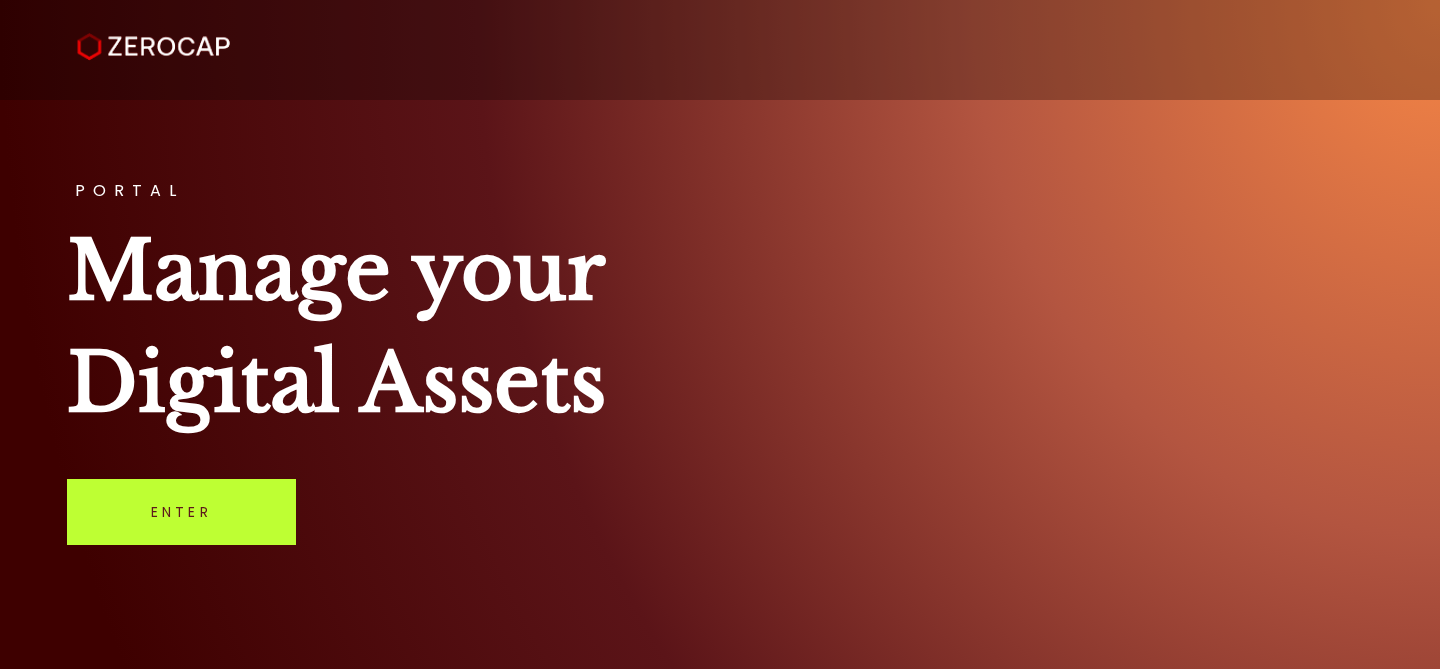 click on "Enter" at bounding box center [181, 512] 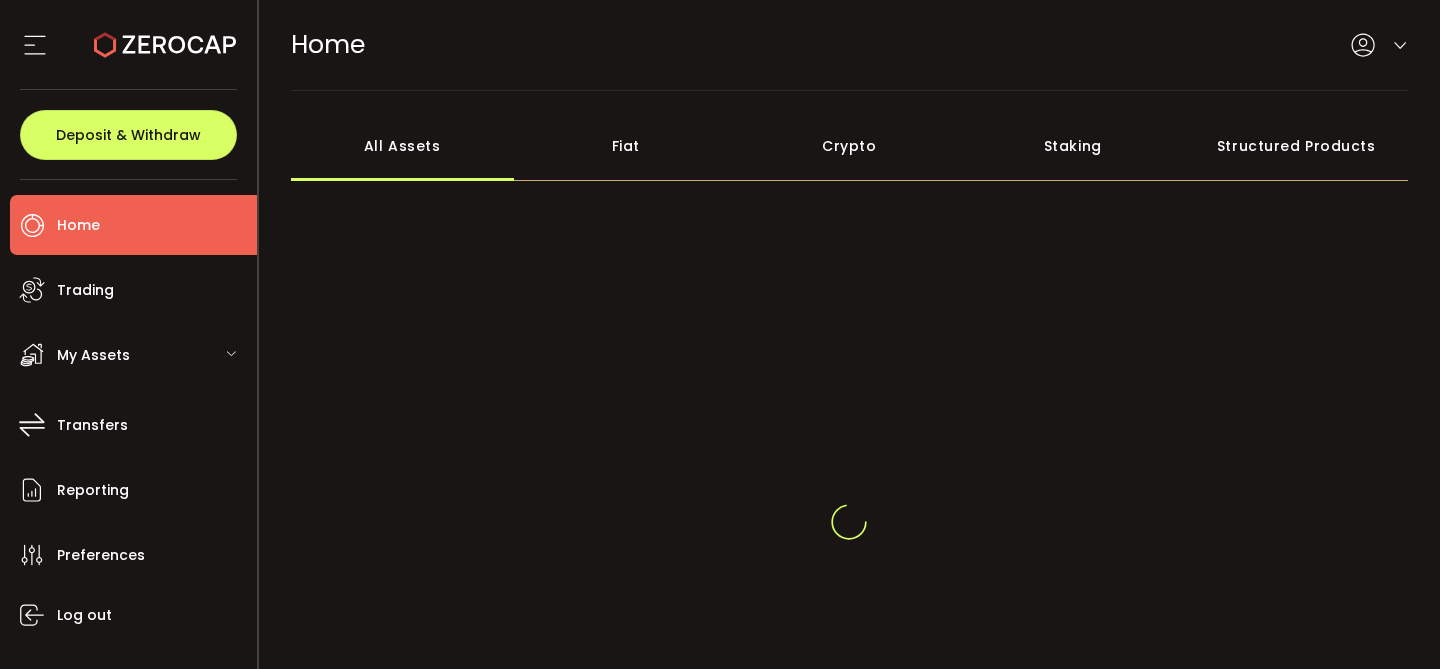 scroll, scrollTop: 0, scrollLeft: 0, axis: both 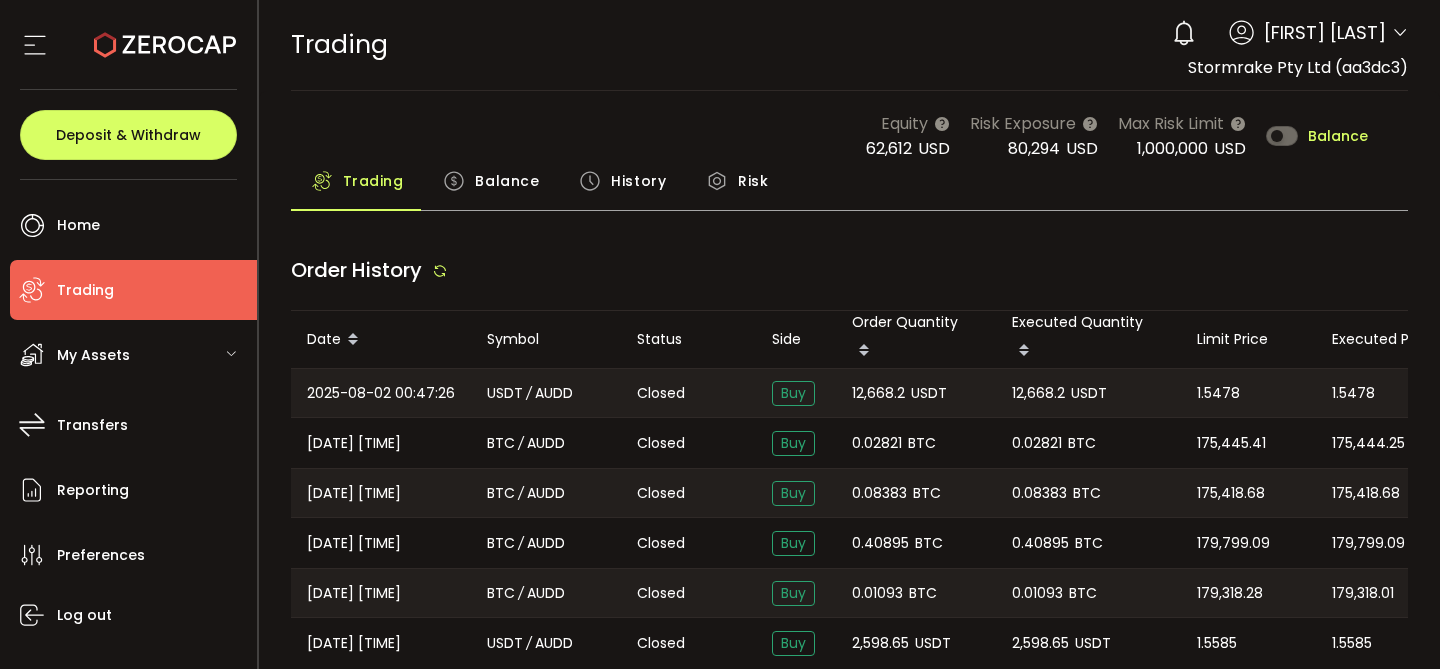 type on "***" 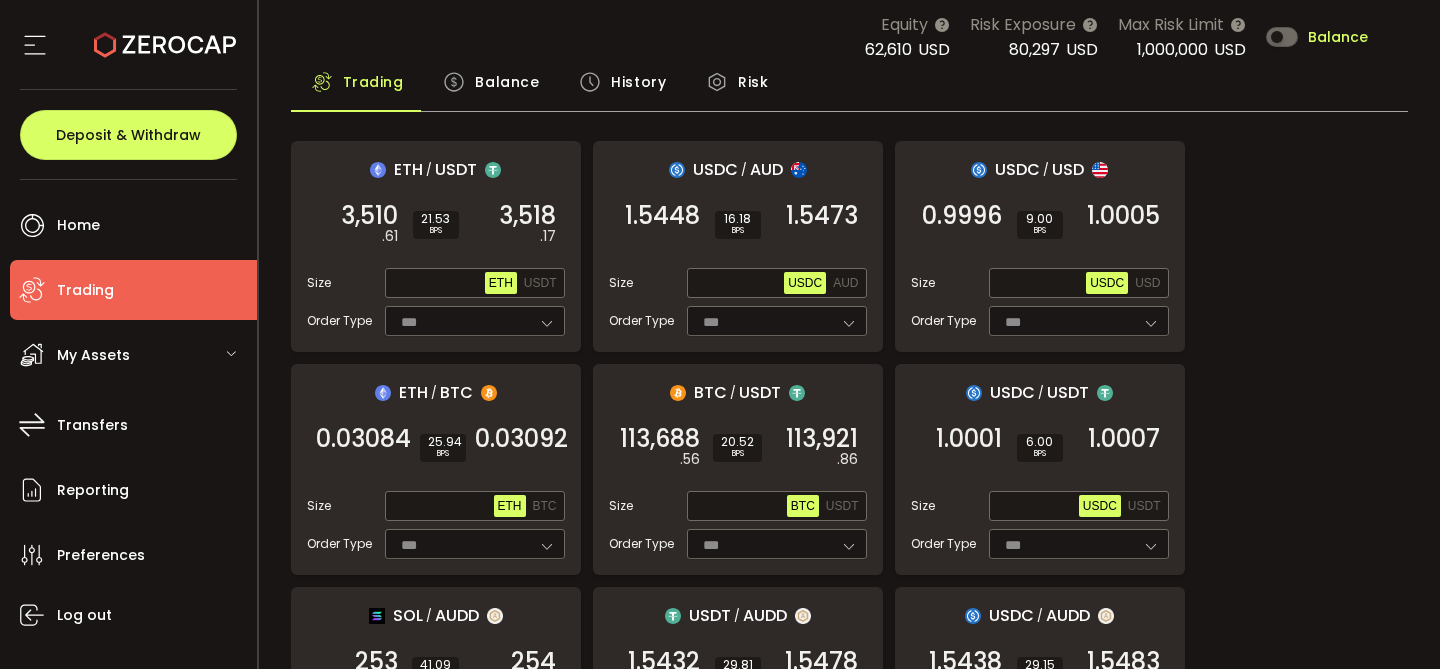 scroll, scrollTop: 105, scrollLeft: 0, axis: vertical 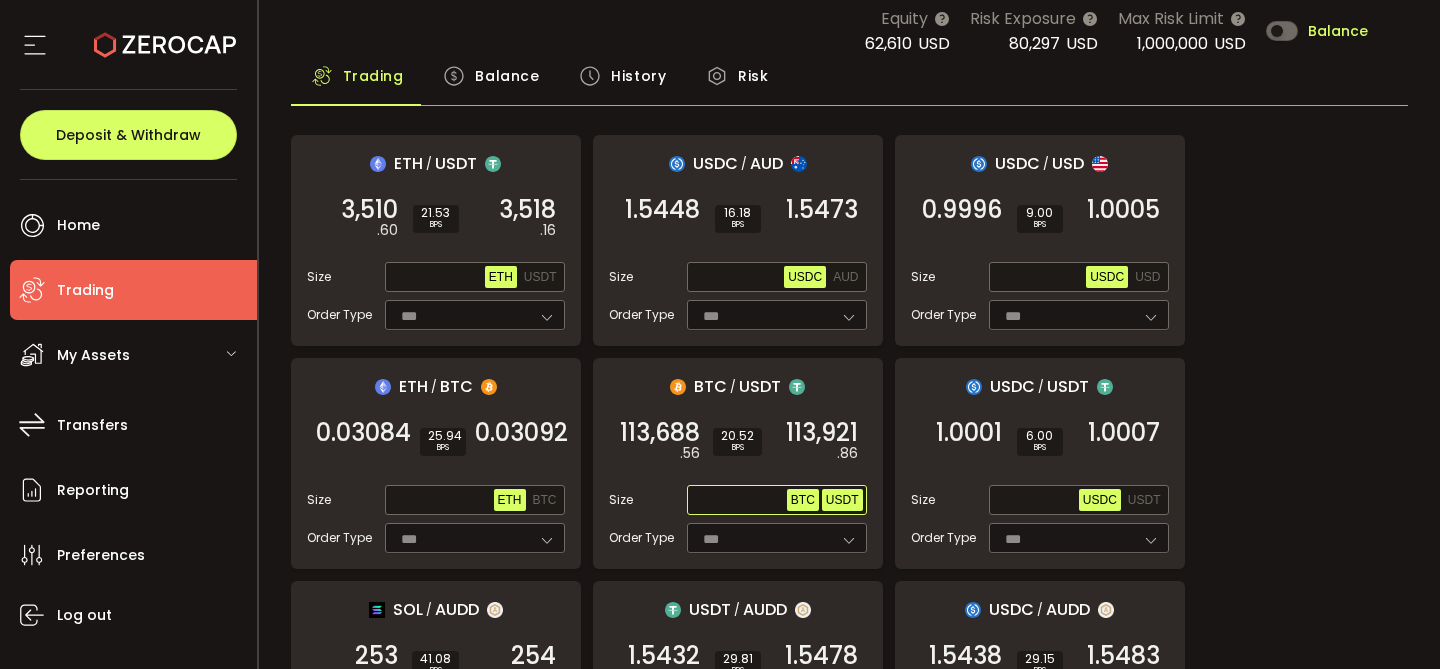 click on "USDT" at bounding box center (842, 500) 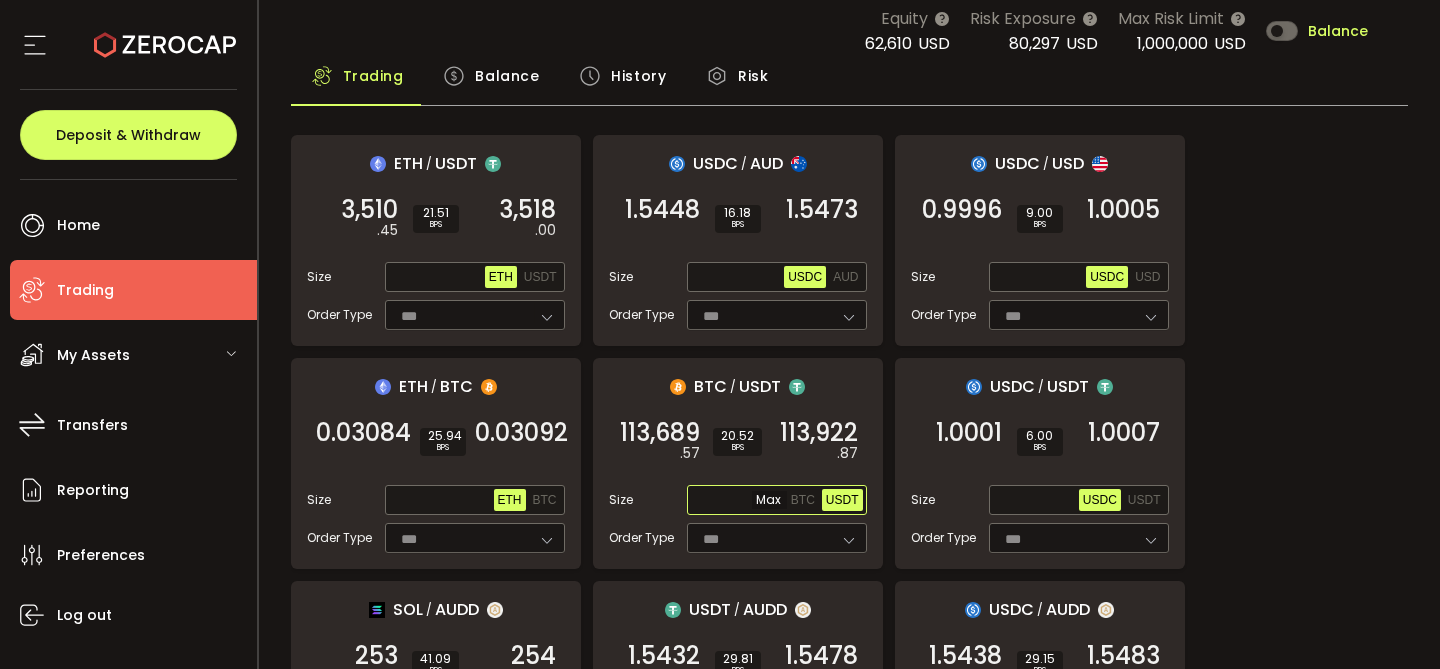 click at bounding box center [739, 501] 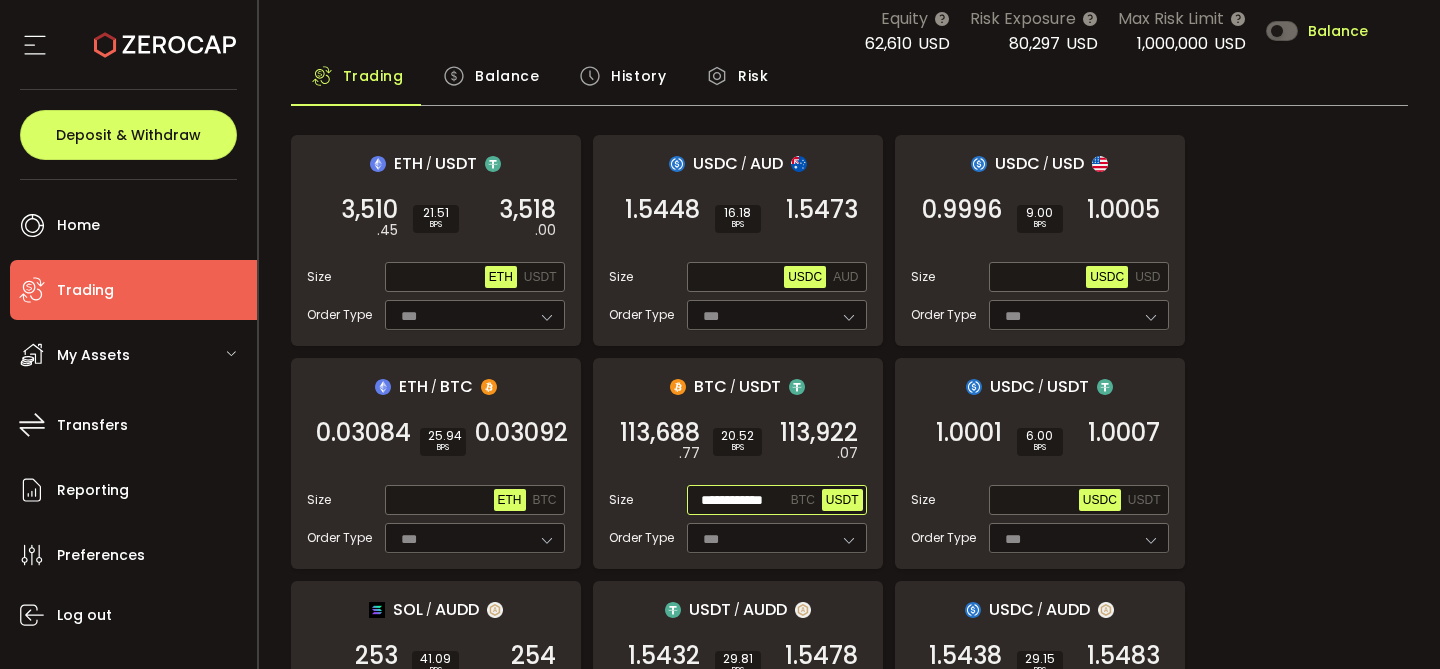 scroll, scrollTop: 0, scrollLeft: 9, axis: horizontal 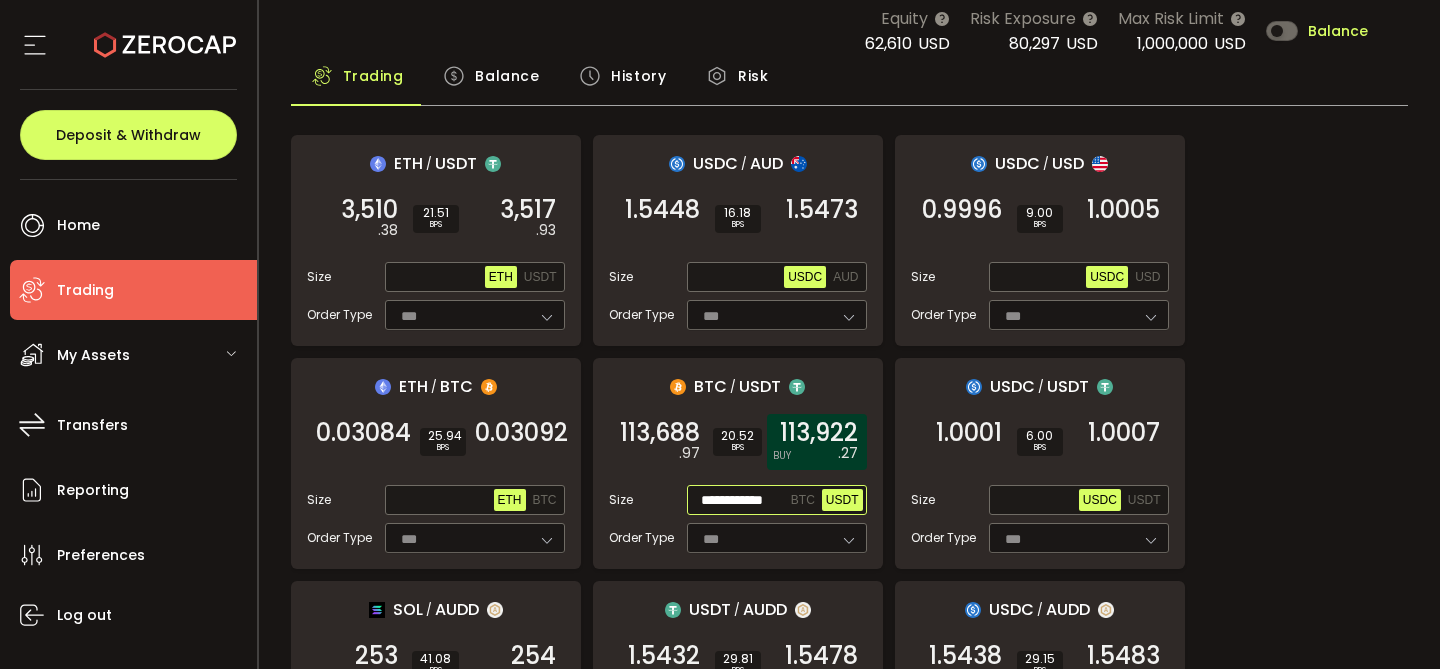 type on "**********" 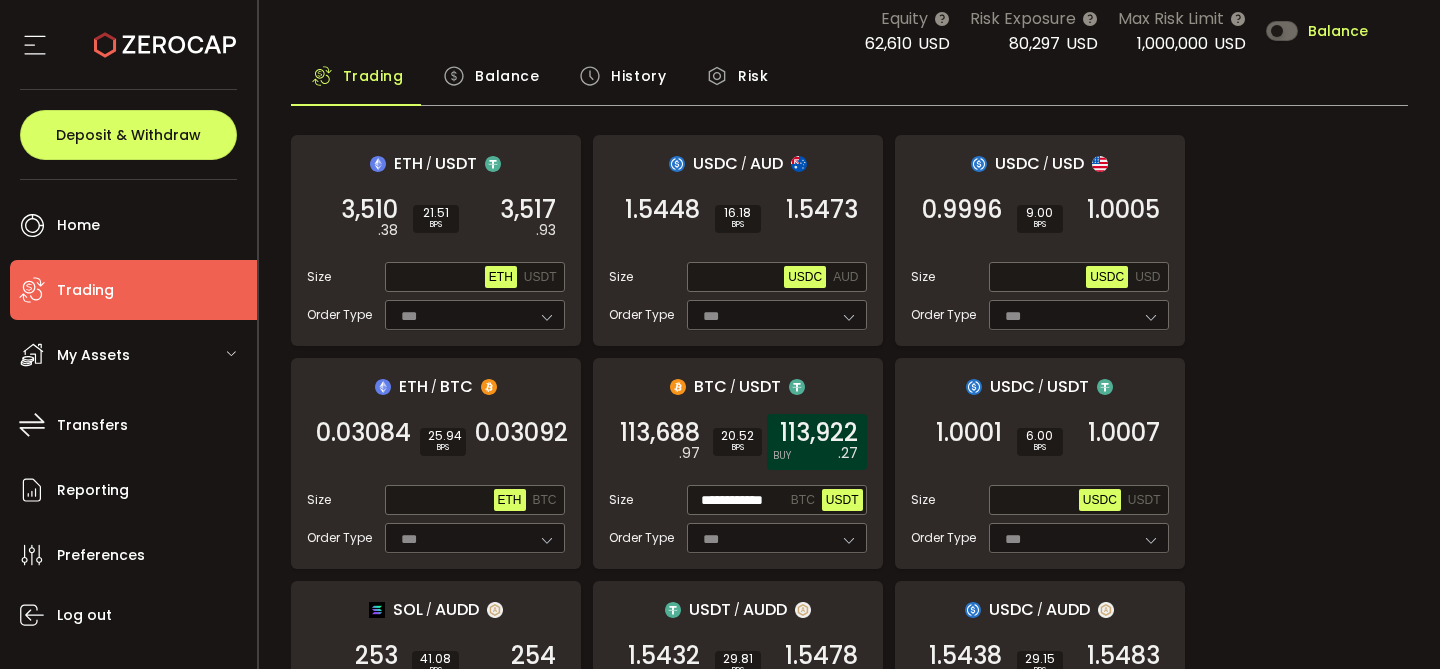 scroll, scrollTop: 0, scrollLeft: 0, axis: both 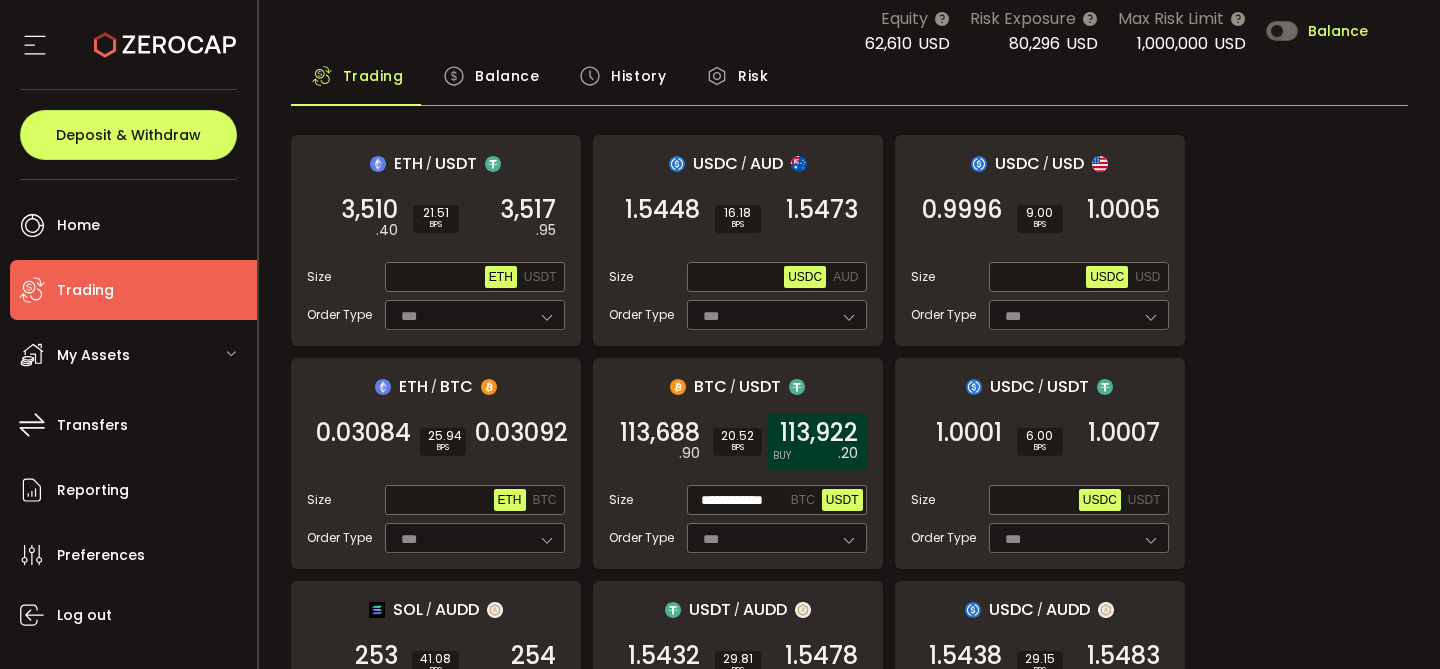 click on ".20" at bounding box center (848, 453) 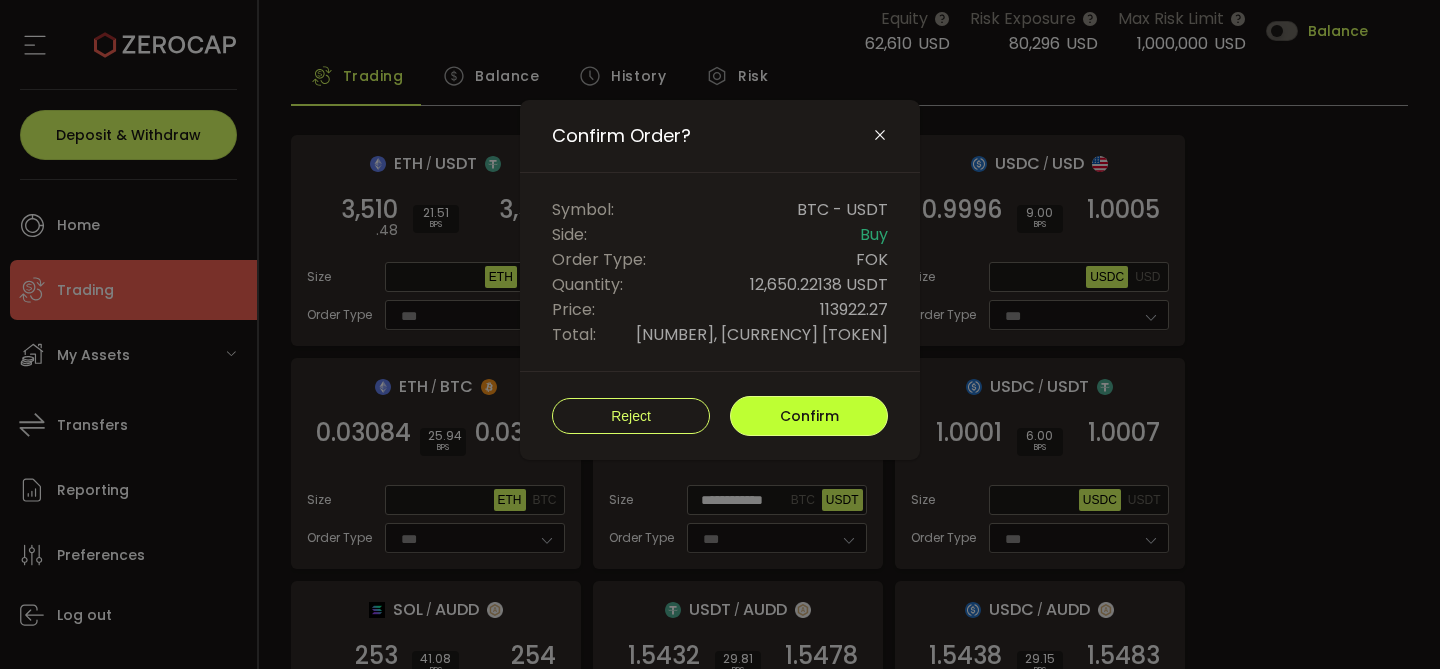 click on "Confirm" at bounding box center [809, 416] 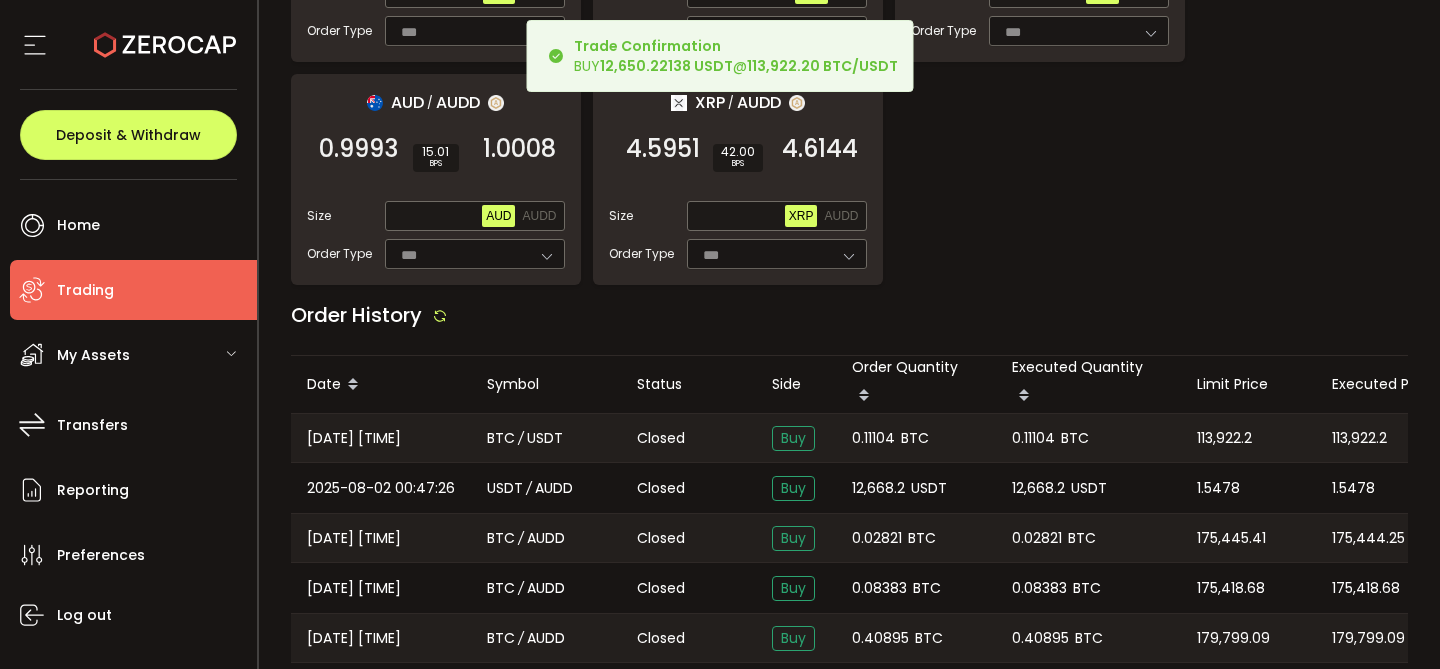 scroll, scrollTop: 2182, scrollLeft: 0, axis: vertical 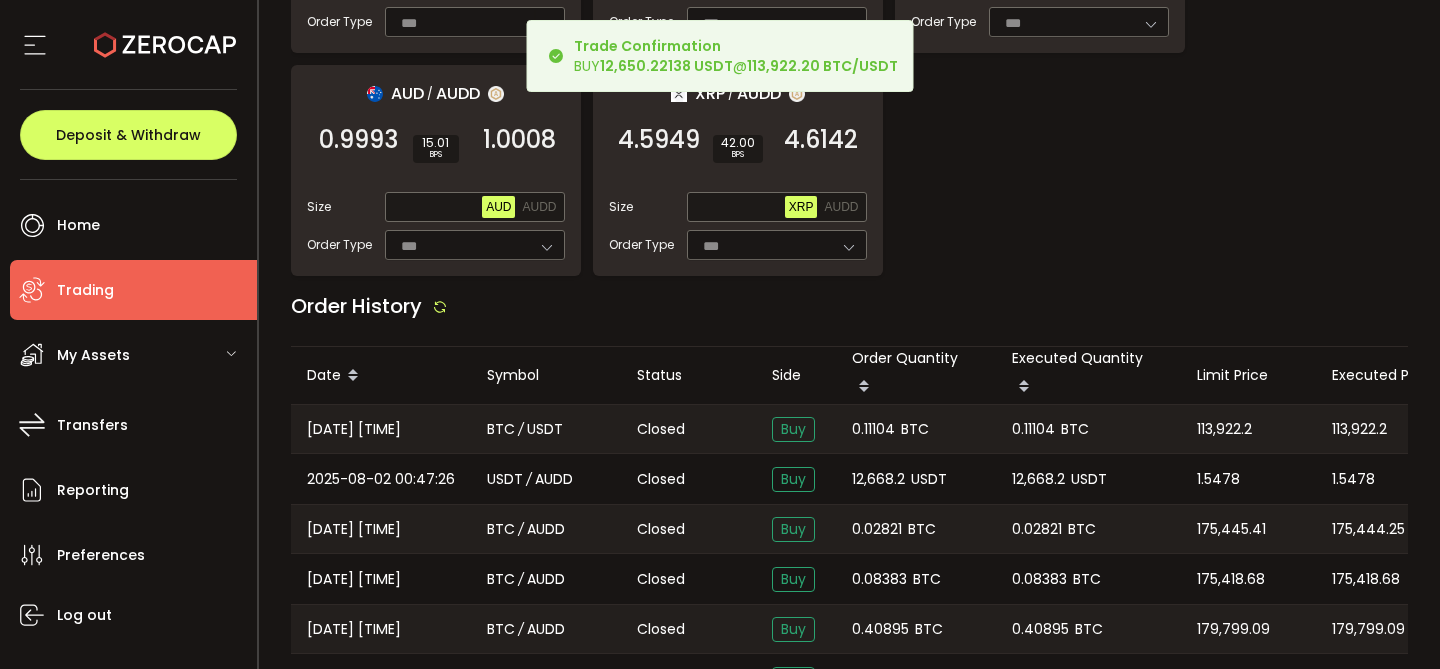 click on "0.11104" at bounding box center (873, 429) 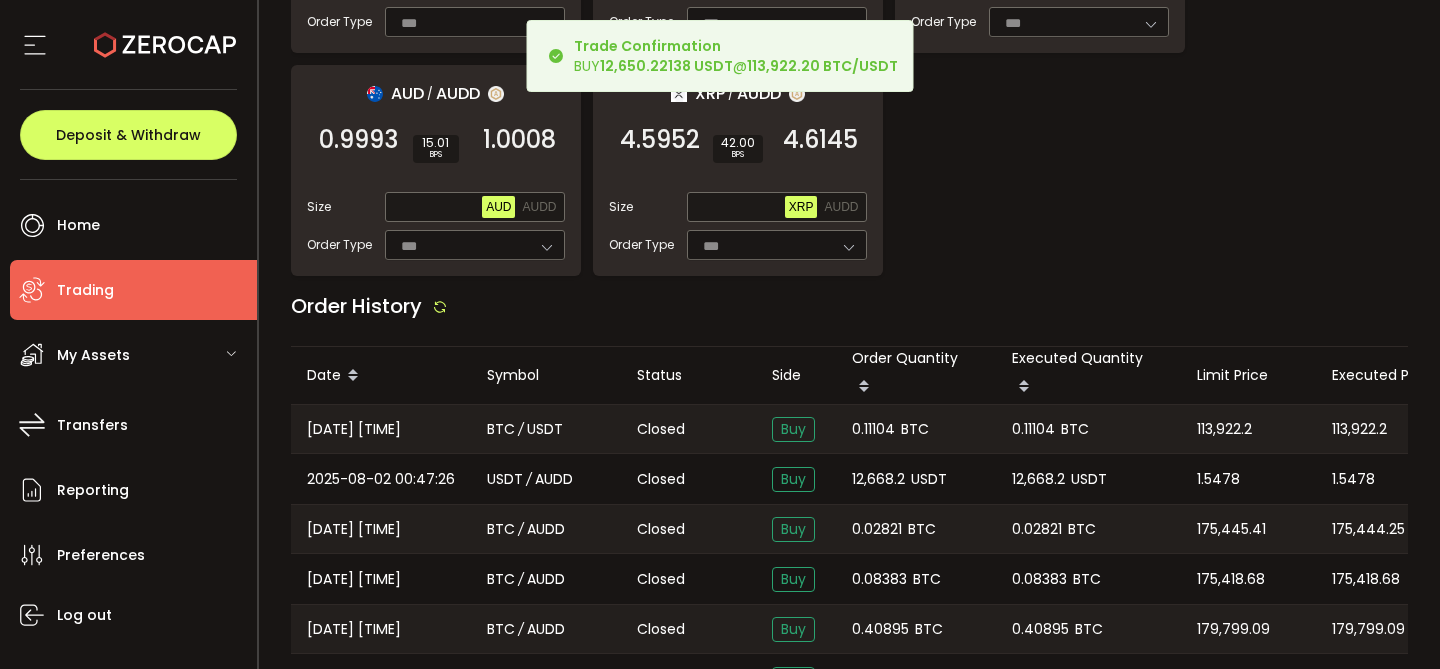 click on "0.11104" at bounding box center [873, 429] 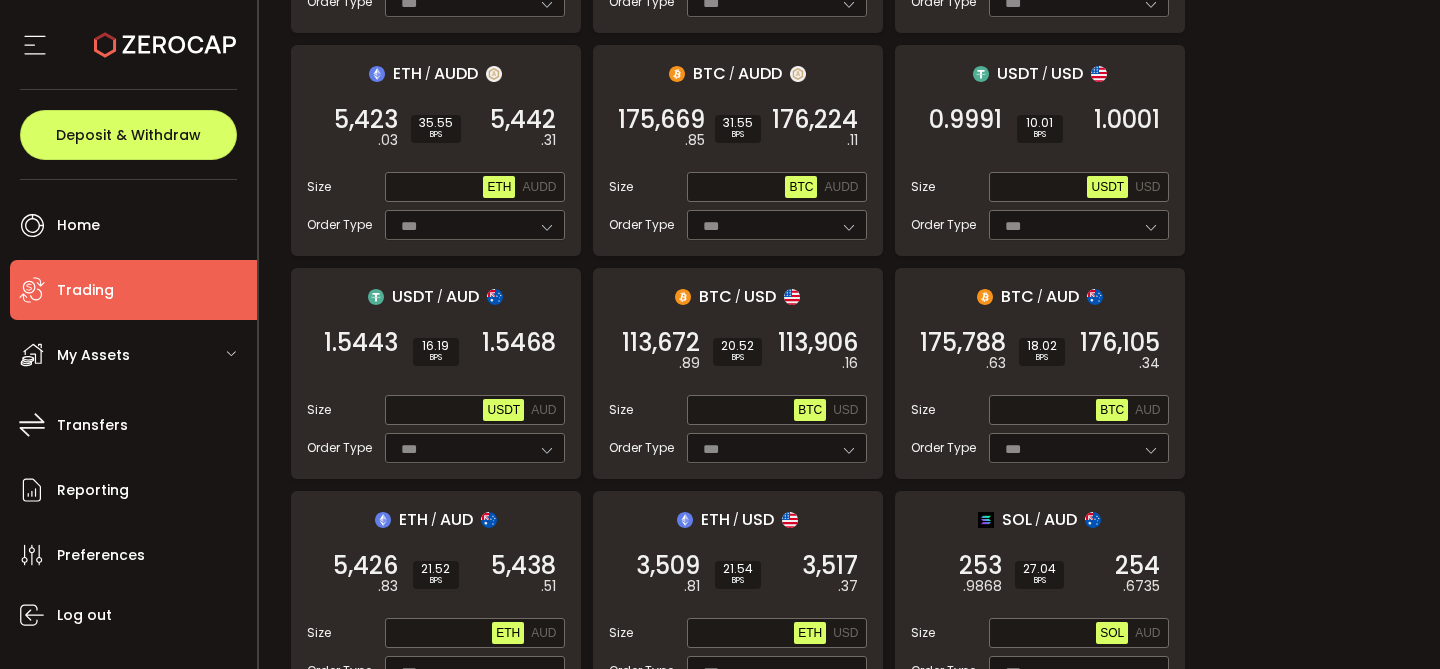 scroll, scrollTop: 867, scrollLeft: 0, axis: vertical 